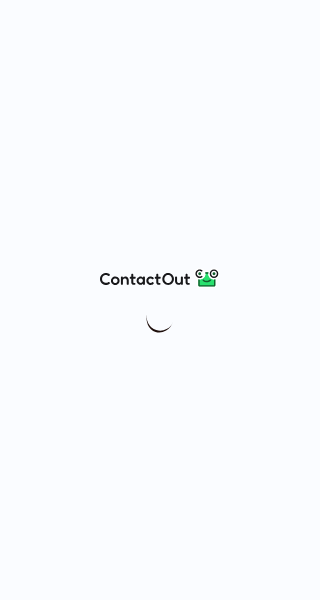 scroll, scrollTop: 0, scrollLeft: 0, axis: both 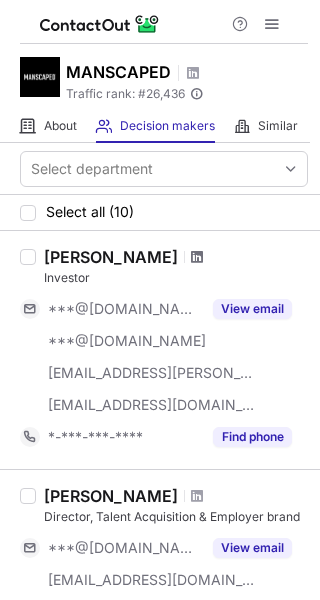 click at bounding box center (197, 257) 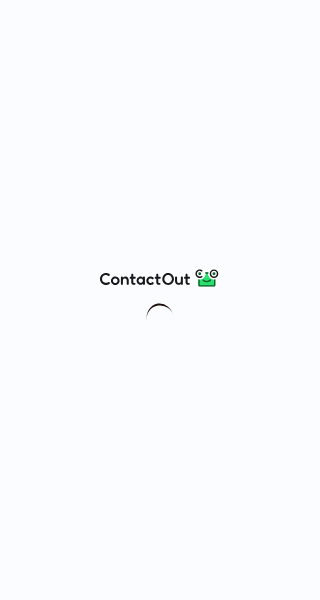 scroll, scrollTop: 0, scrollLeft: 0, axis: both 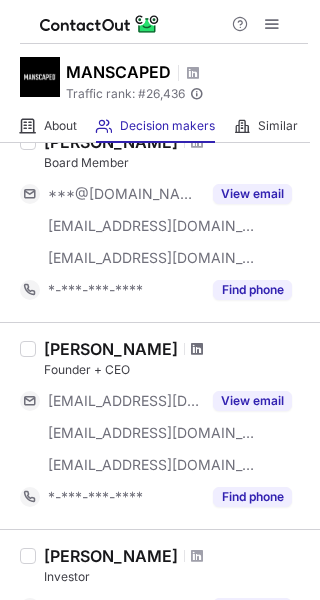 click at bounding box center [197, 349] 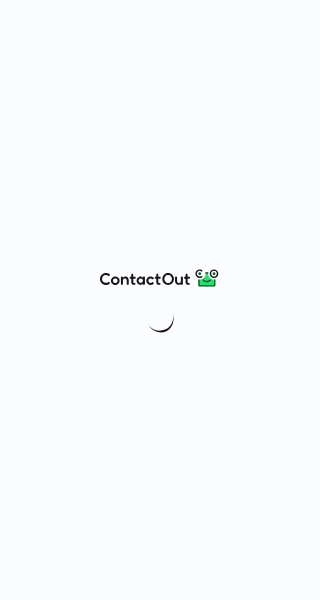 scroll, scrollTop: 0, scrollLeft: 0, axis: both 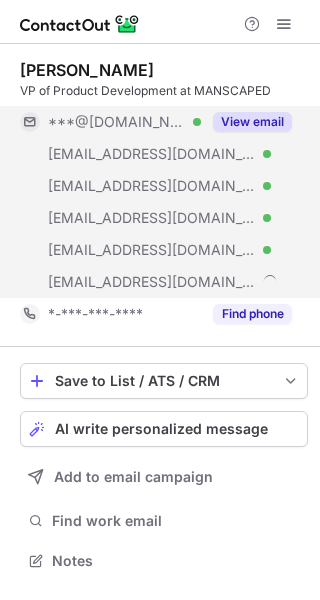 click on "View email" at bounding box center [252, 122] 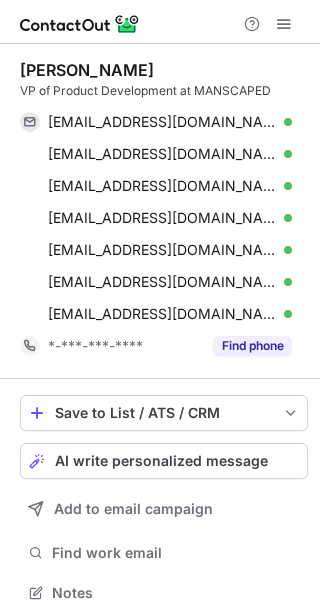scroll, scrollTop: 10, scrollLeft: 10, axis: both 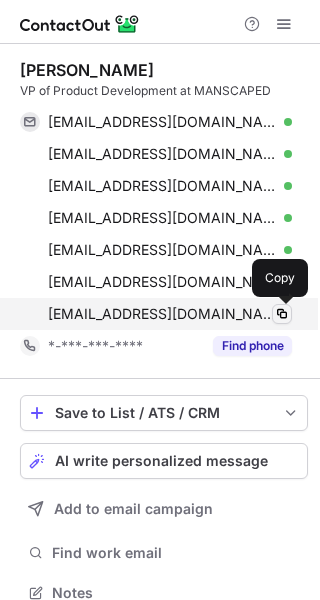click at bounding box center [282, 314] 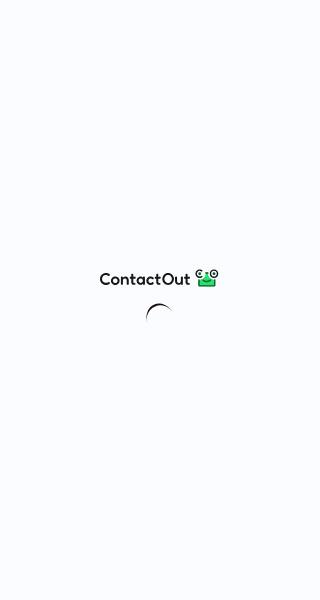 scroll, scrollTop: 0, scrollLeft: 0, axis: both 